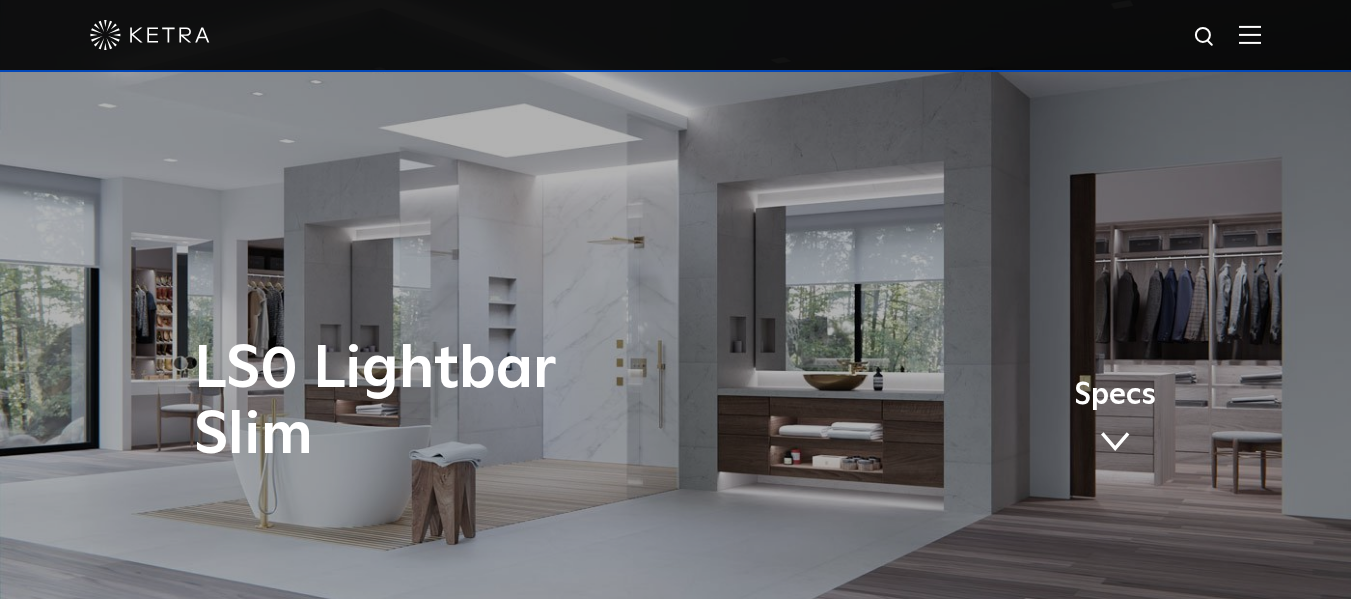 scroll, scrollTop: 0, scrollLeft: 0, axis: both 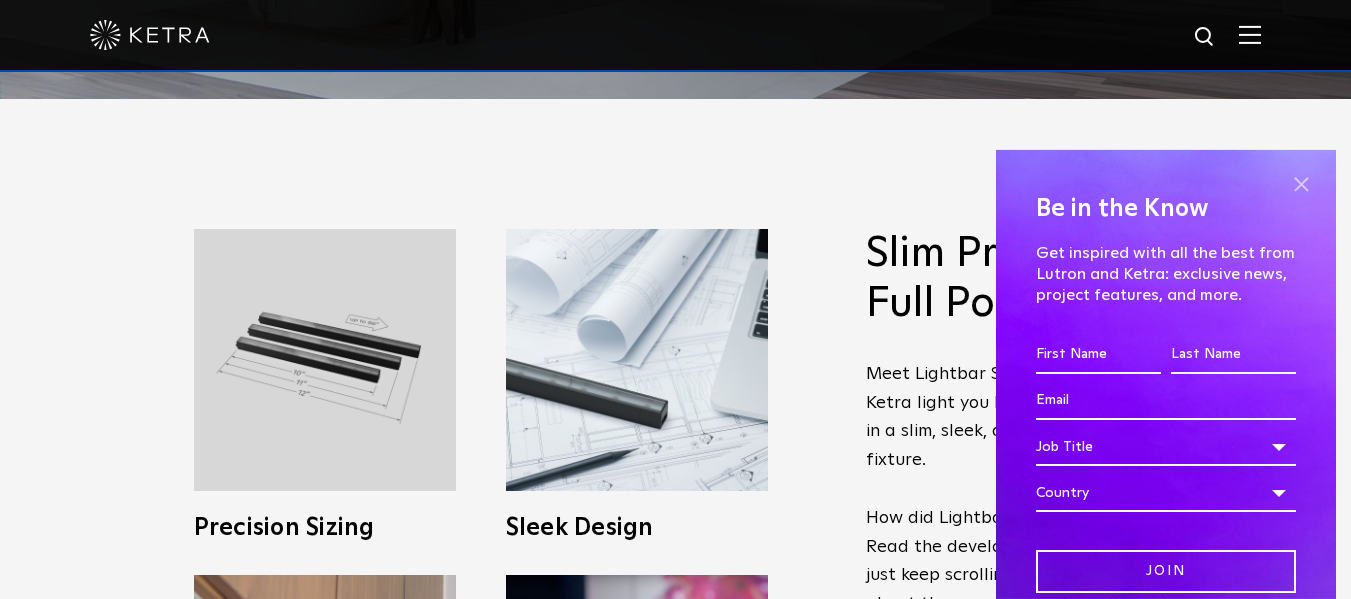 click at bounding box center [1301, 185] 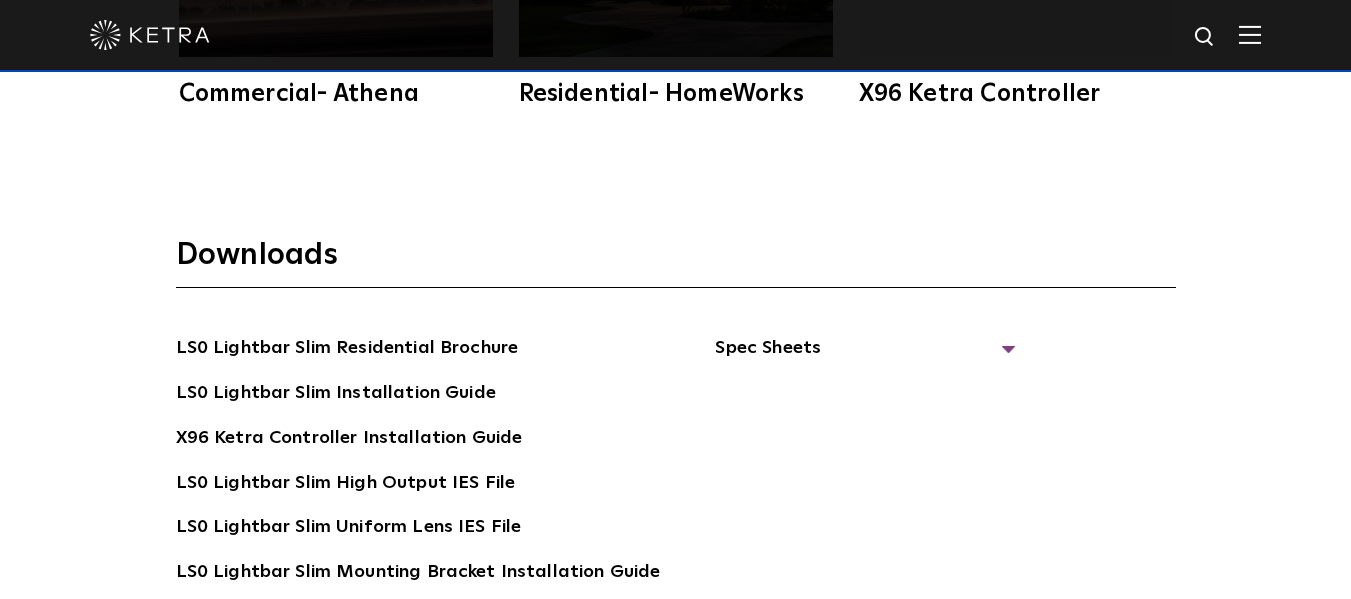 scroll, scrollTop: 3300, scrollLeft: 0, axis: vertical 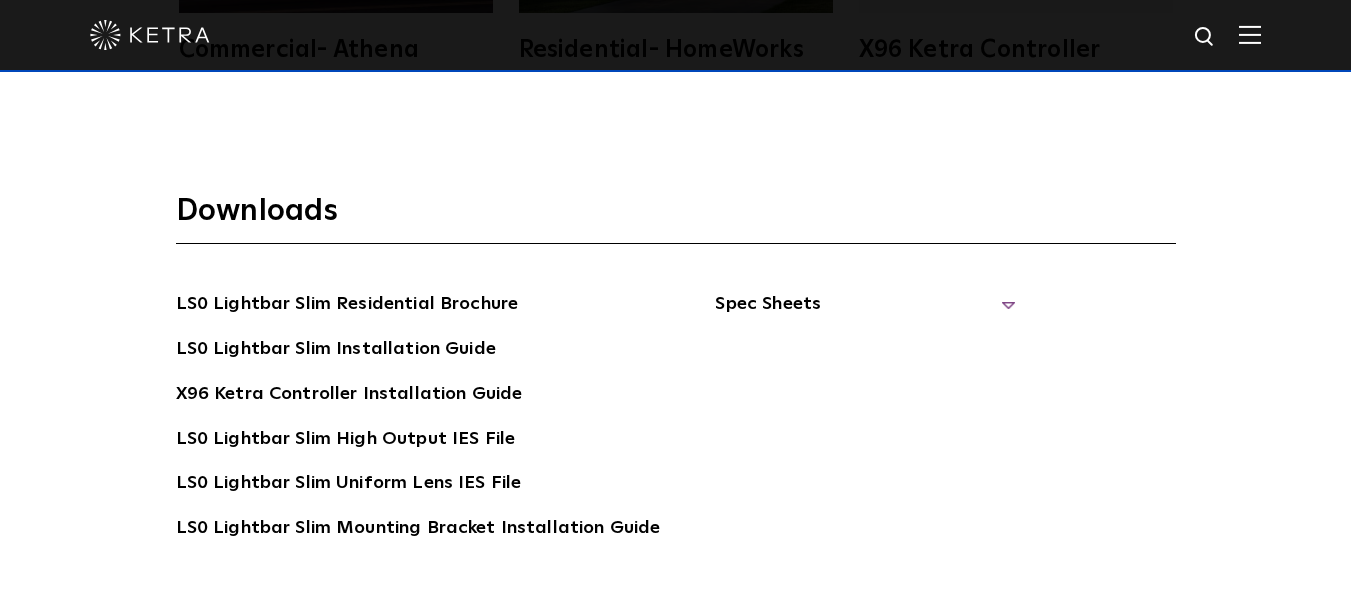 click on "Spec Sheets" at bounding box center (865, 312) 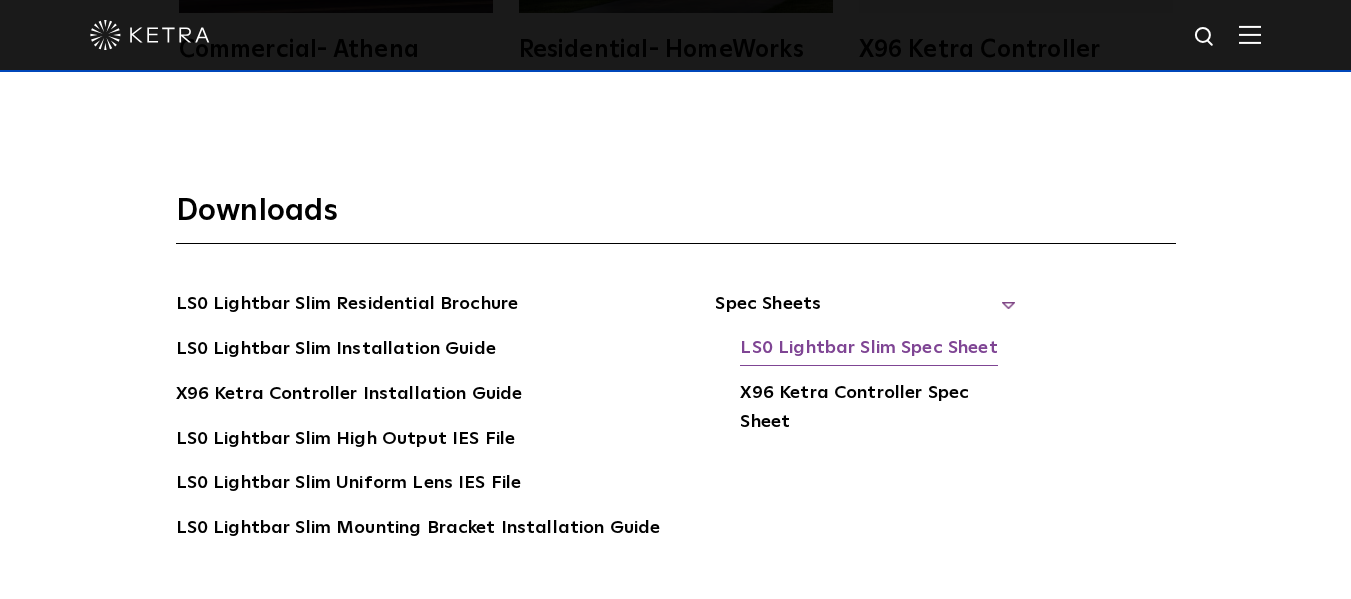 click on "LS0 Lightbar Slim Spec Sheet" at bounding box center [868, 350] 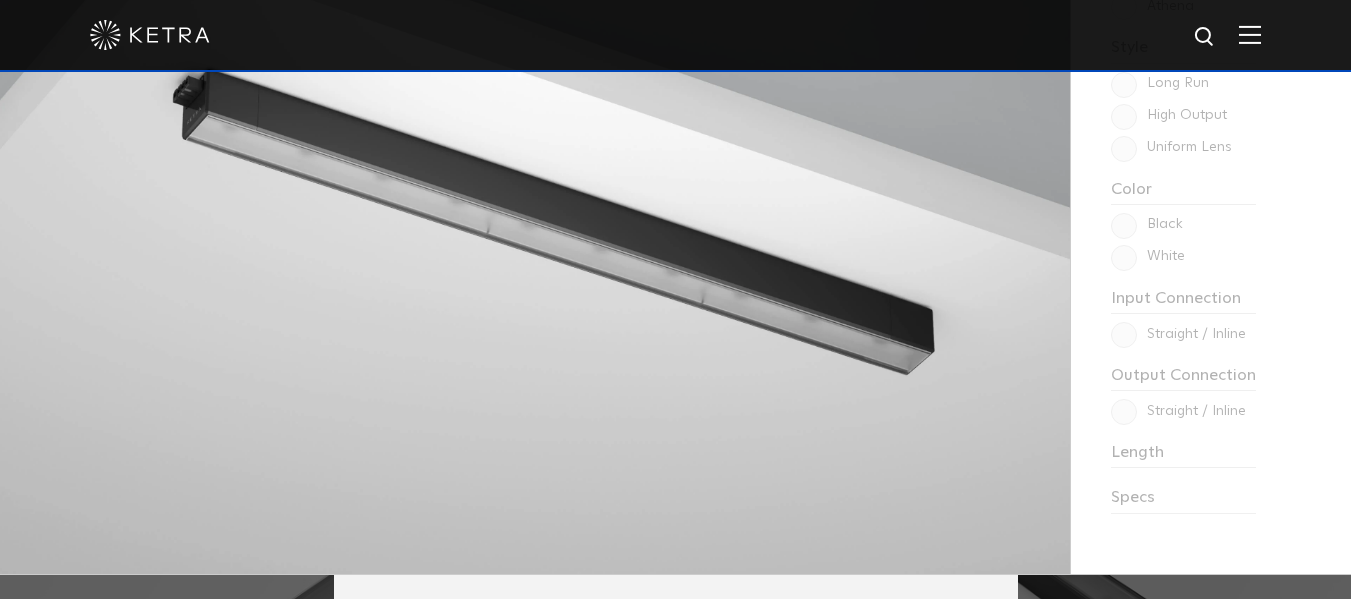 scroll, scrollTop: 1700, scrollLeft: 0, axis: vertical 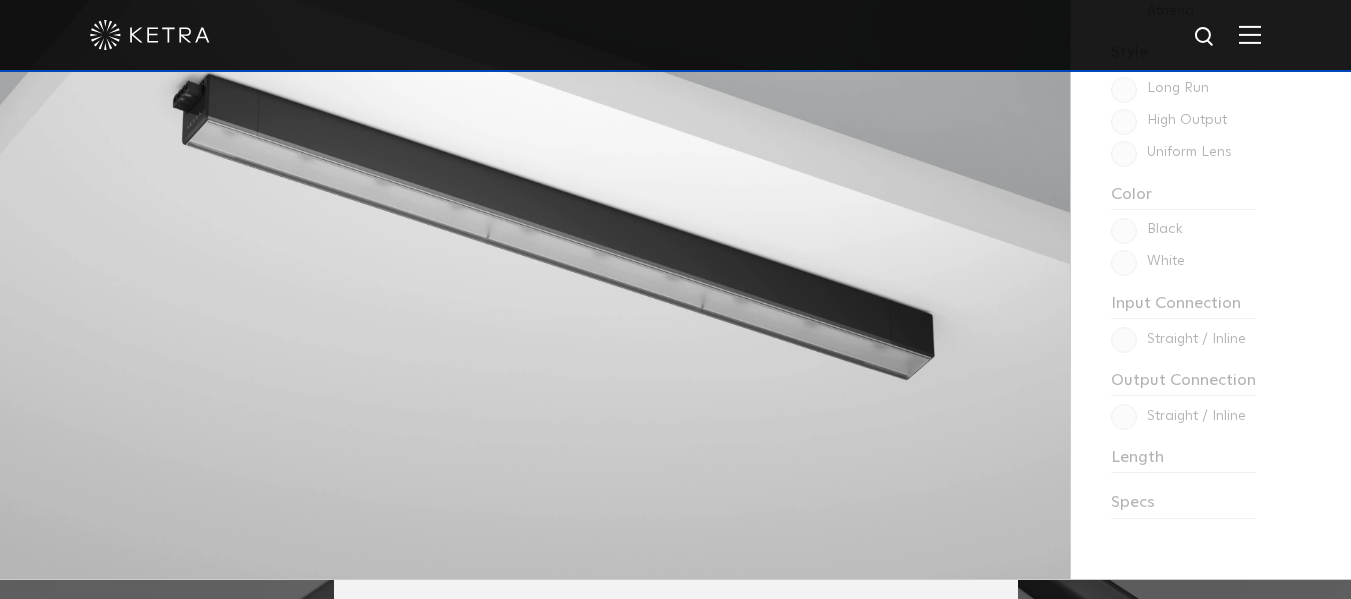 click at bounding box center [150, 35] 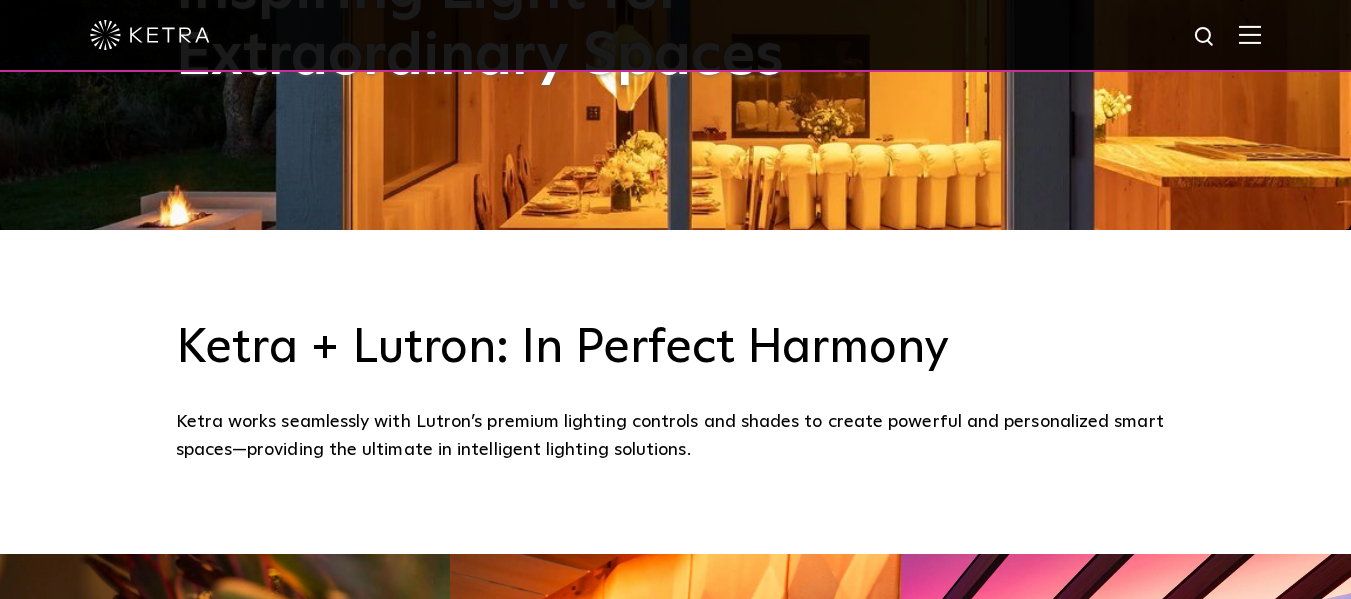 scroll, scrollTop: 0, scrollLeft: 0, axis: both 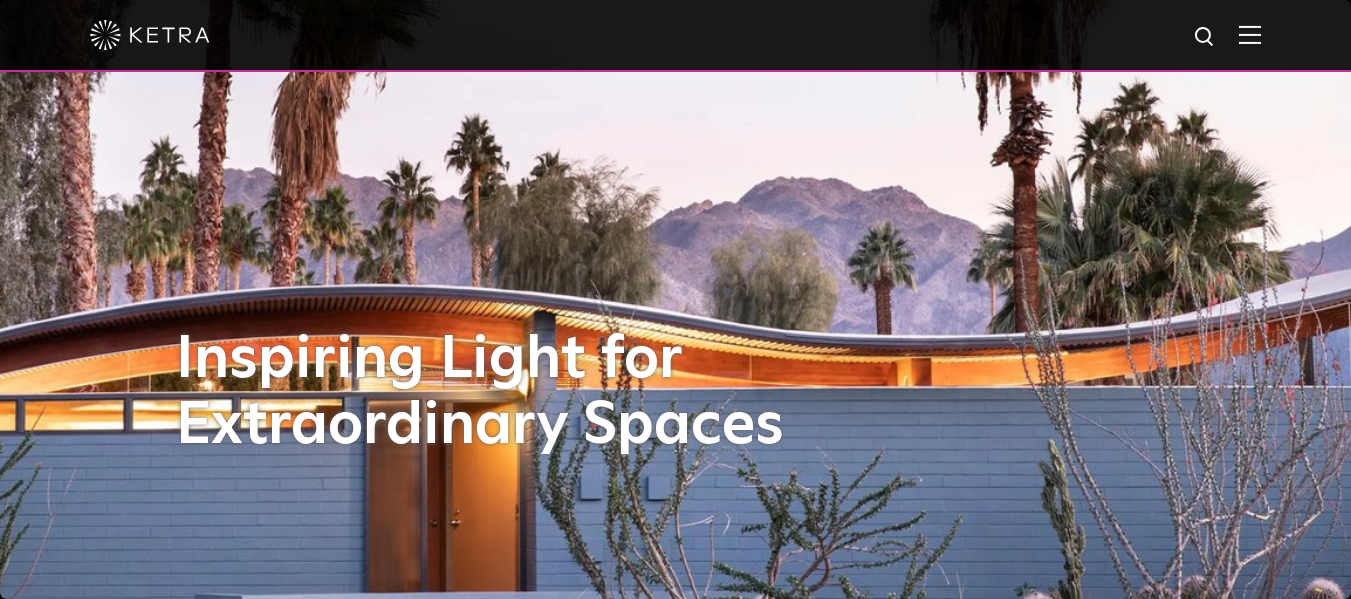 click at bounding box center (1250, 34) 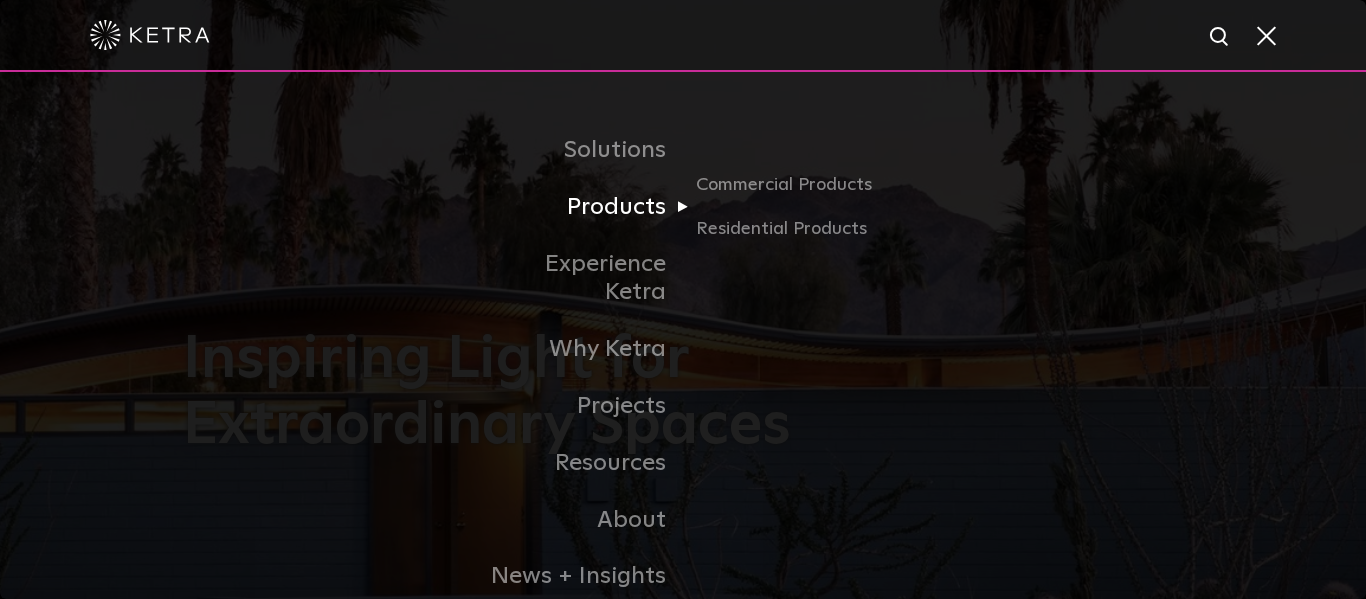 click on "Products" at bounding box center (580, 207) 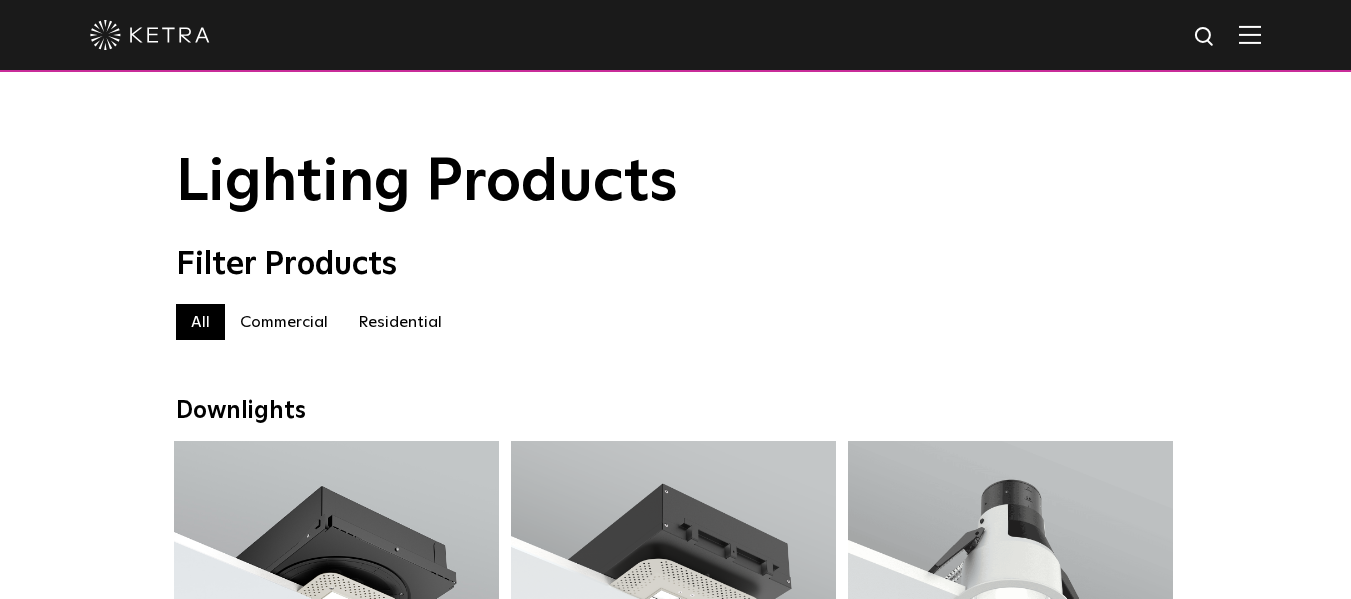 scroll, scrollTop: 0, scrollLeft: 0, axis: both 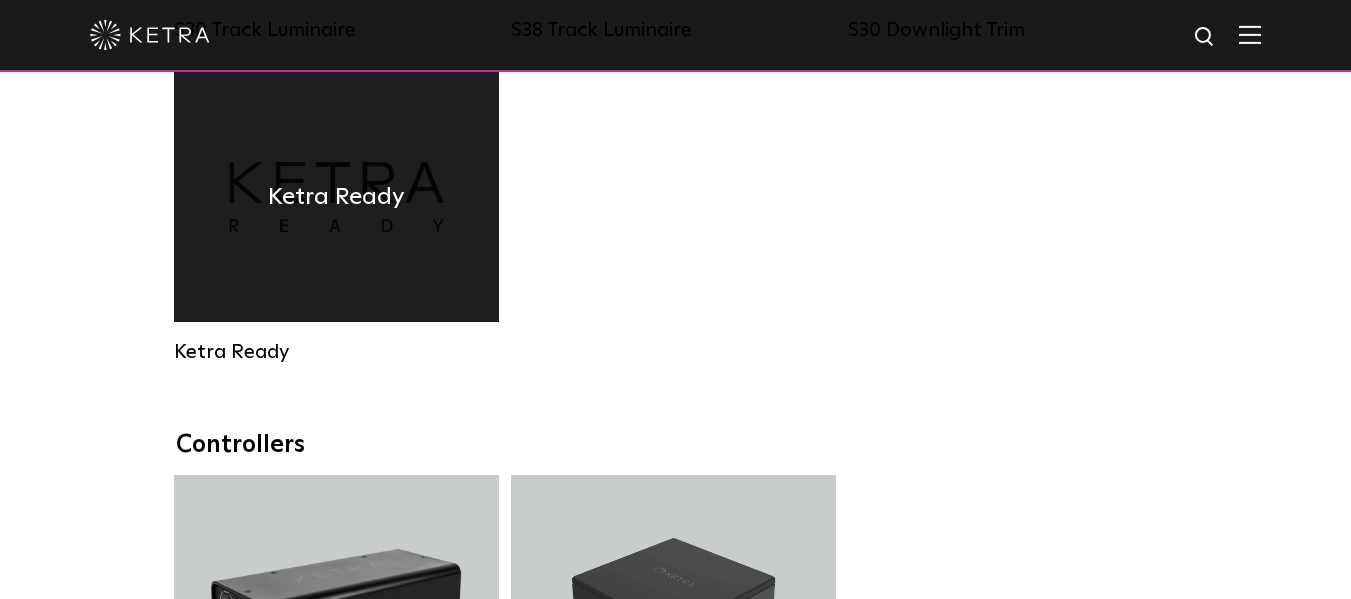 click on "Ketra Ready" at bounding box center (336, 352) 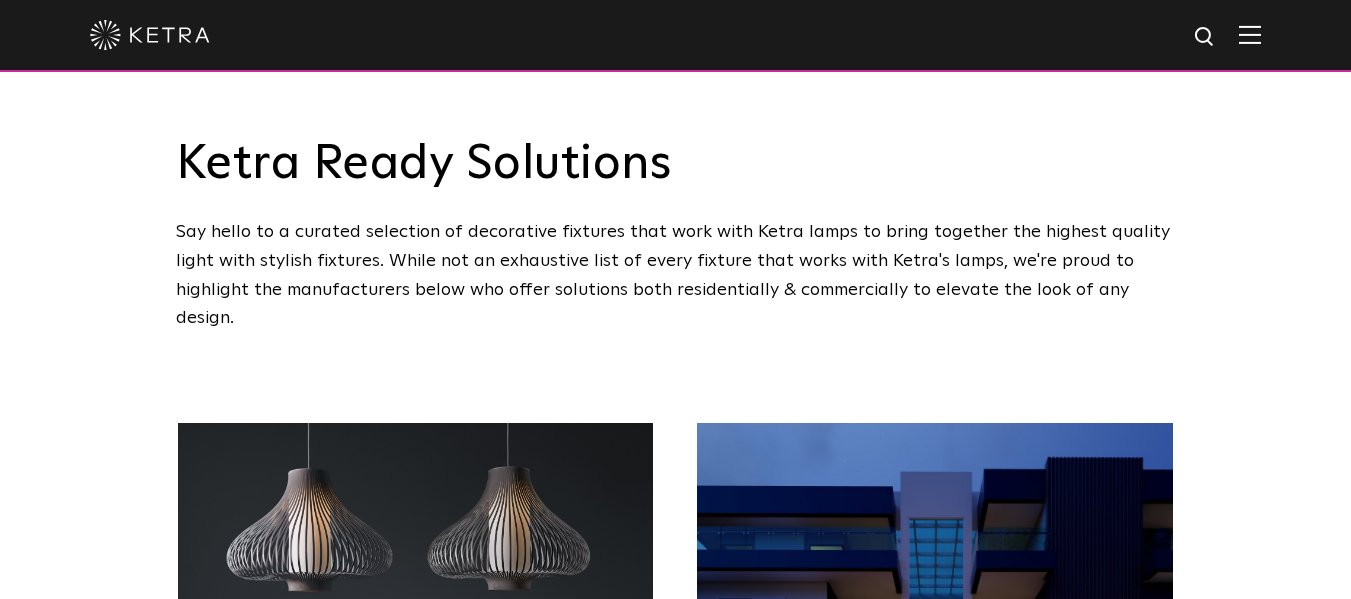scroll, scrollTop: 400, scrollLeft: 0, axis: vertical 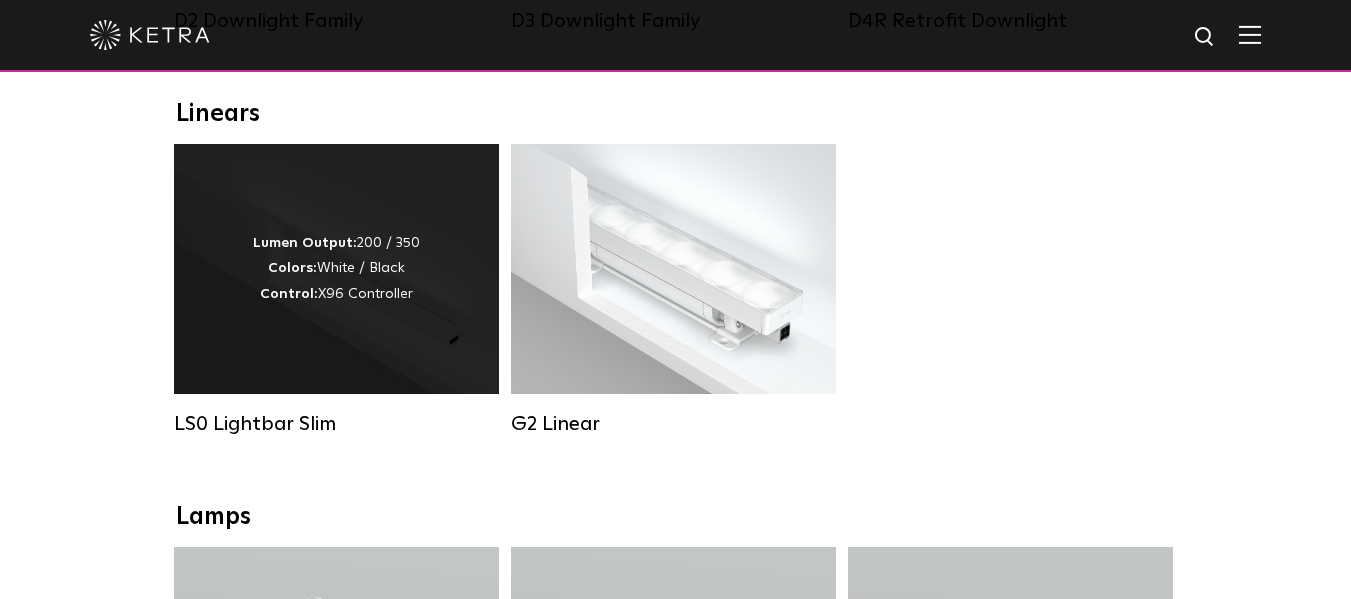click on "Lumen Output:  200 / 350 Colors:  White / Black Control:  X96 Controller" at bounding box center [336, 269] 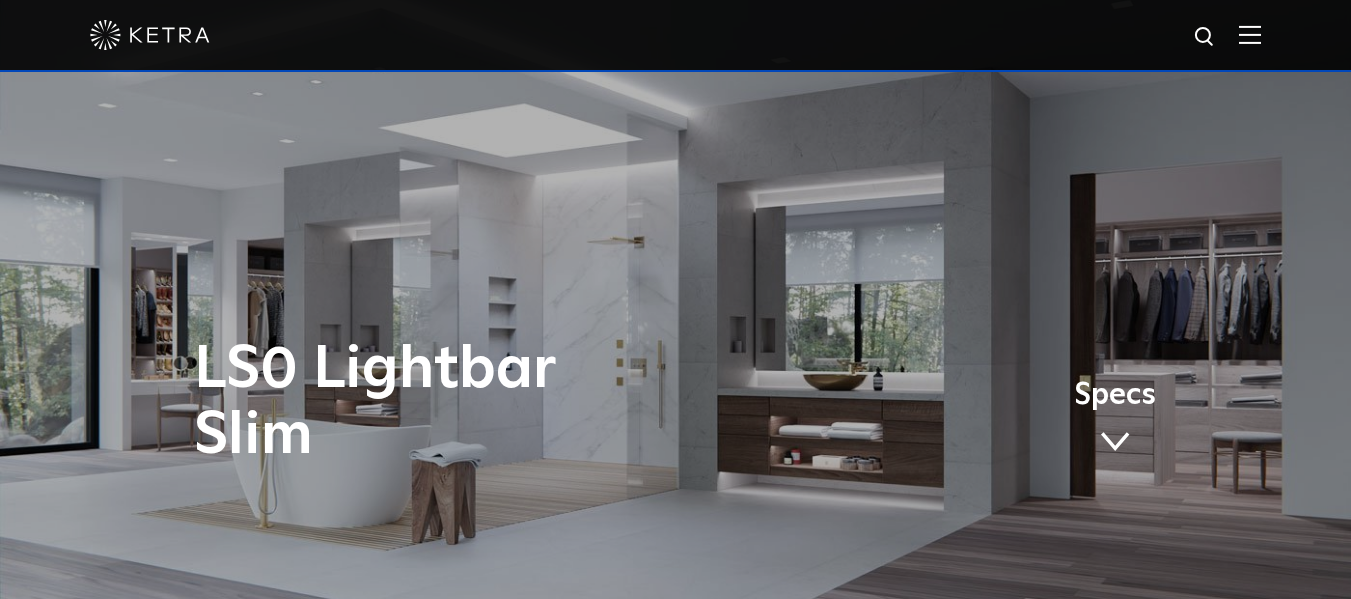 scroll, scrollTop: 0, scrollLeft: 0, axis: both 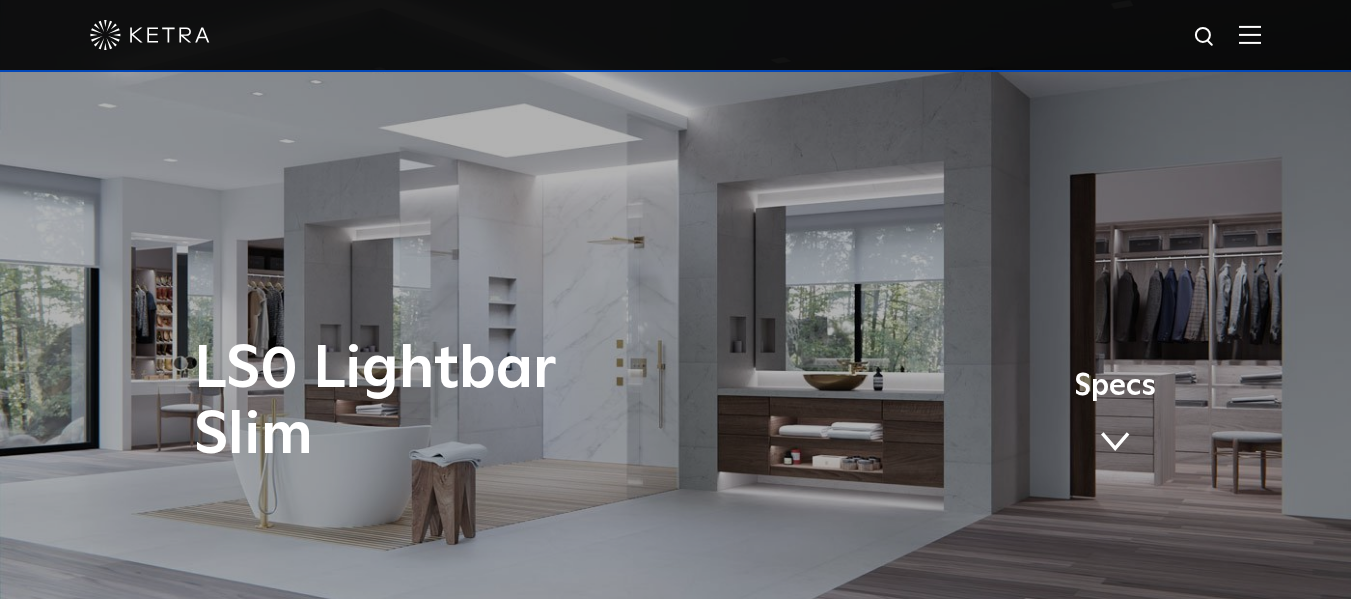 click on "Specs" at bounding box center [1115, 386] 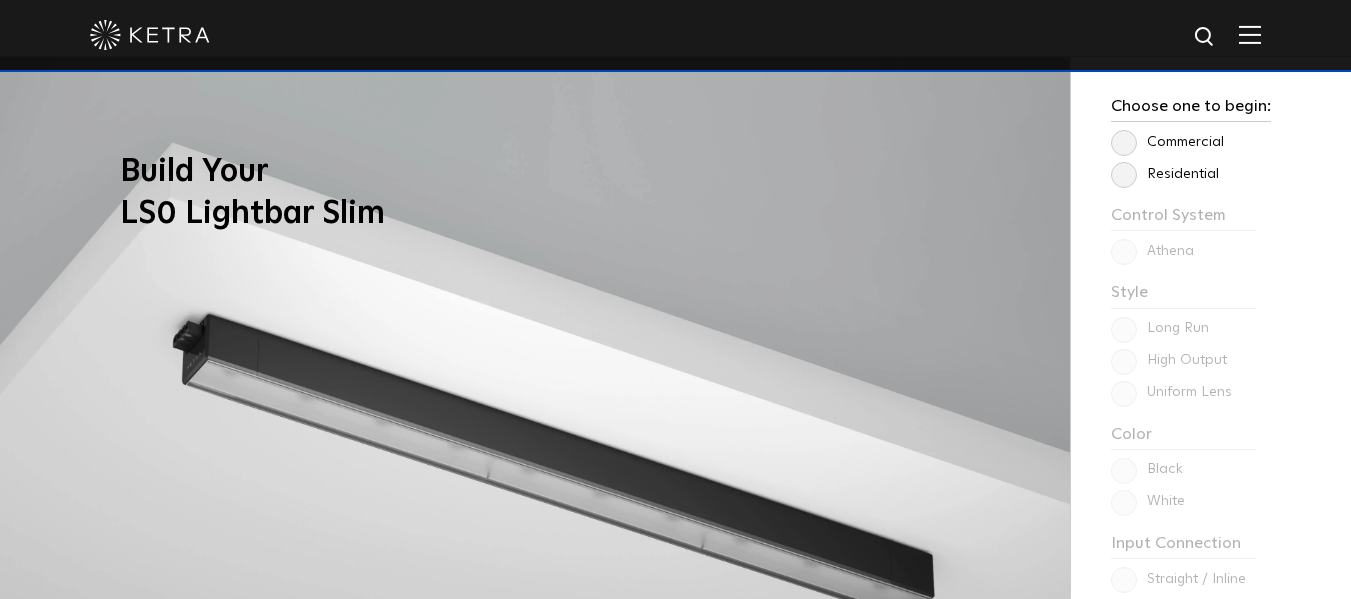 scroll, scrollTop: 1424, scrollLeft: 0, axis: vertical 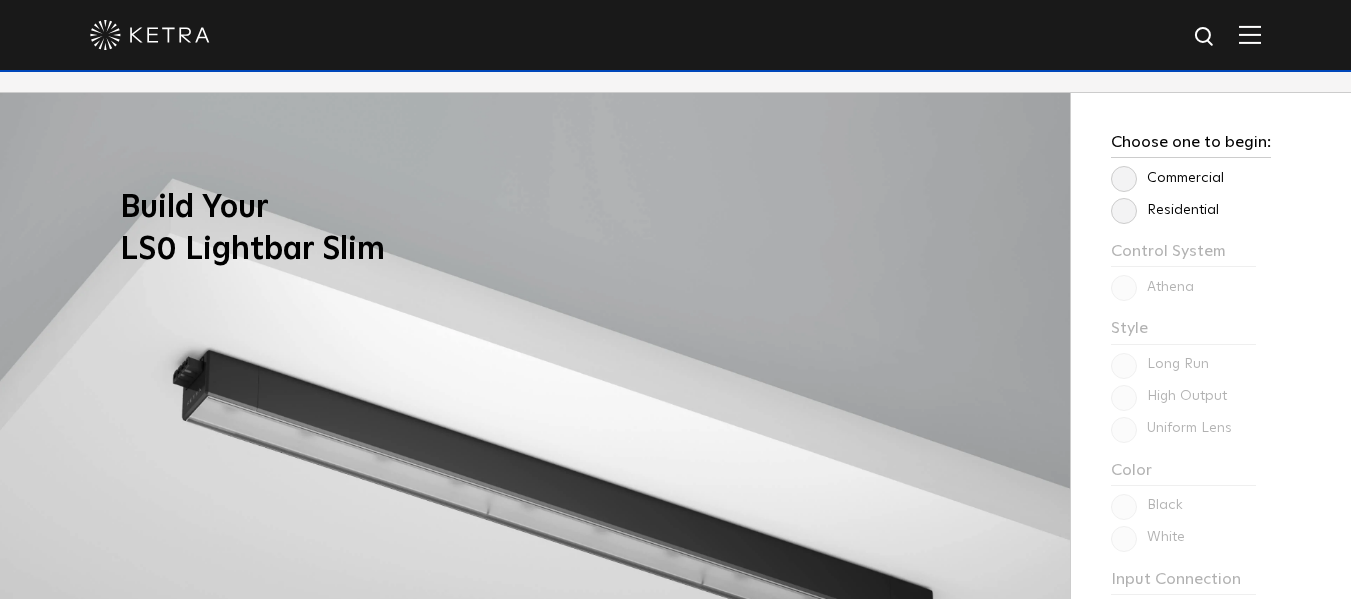click on "Residential" at bounding box center (1165, 210) 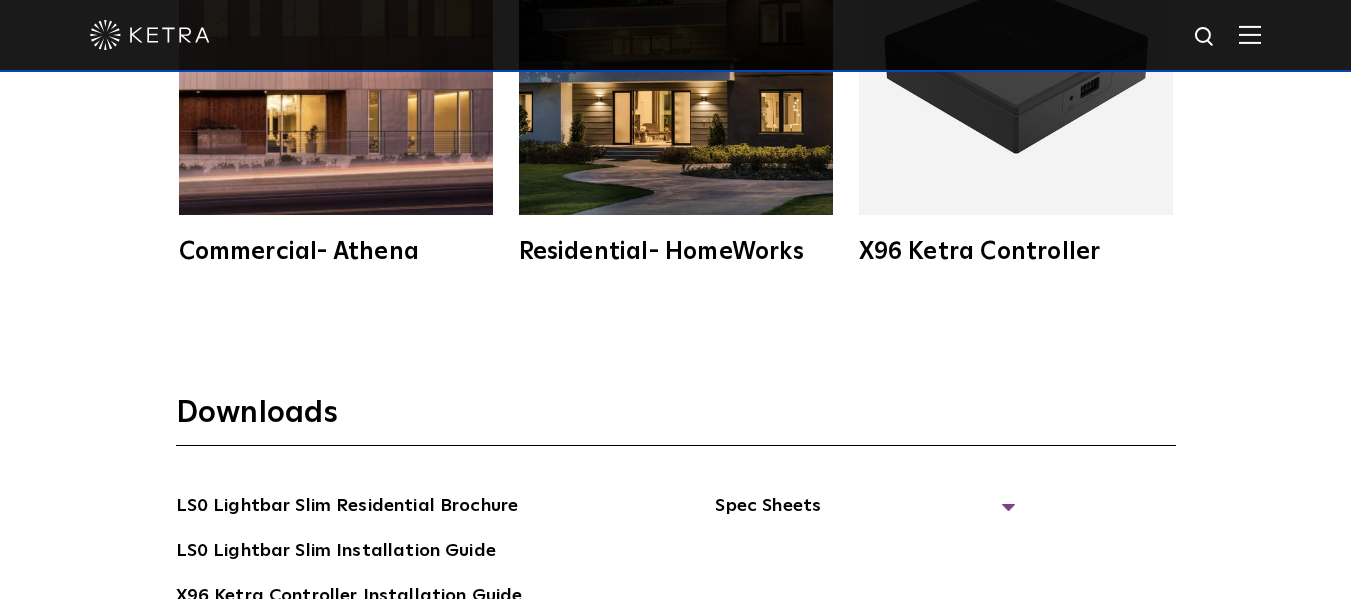 scroll, scrollTop: 3024, scrollLeft: 0, axis: vertical 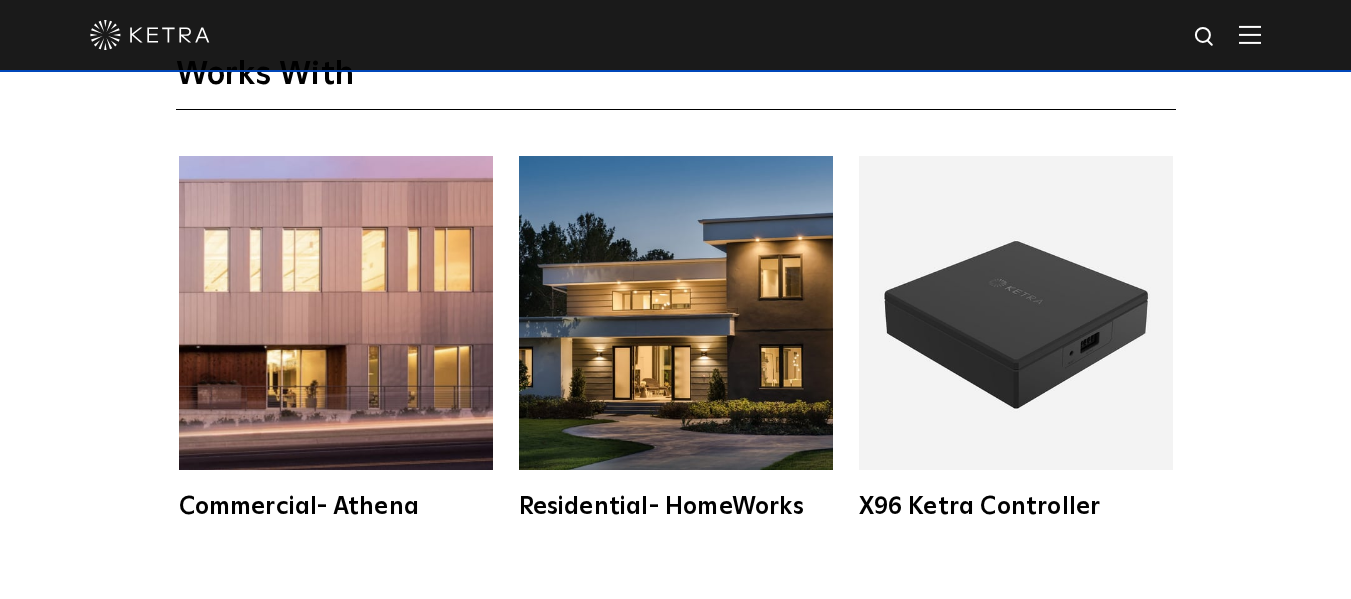 click at bounding box center (1016, 313) 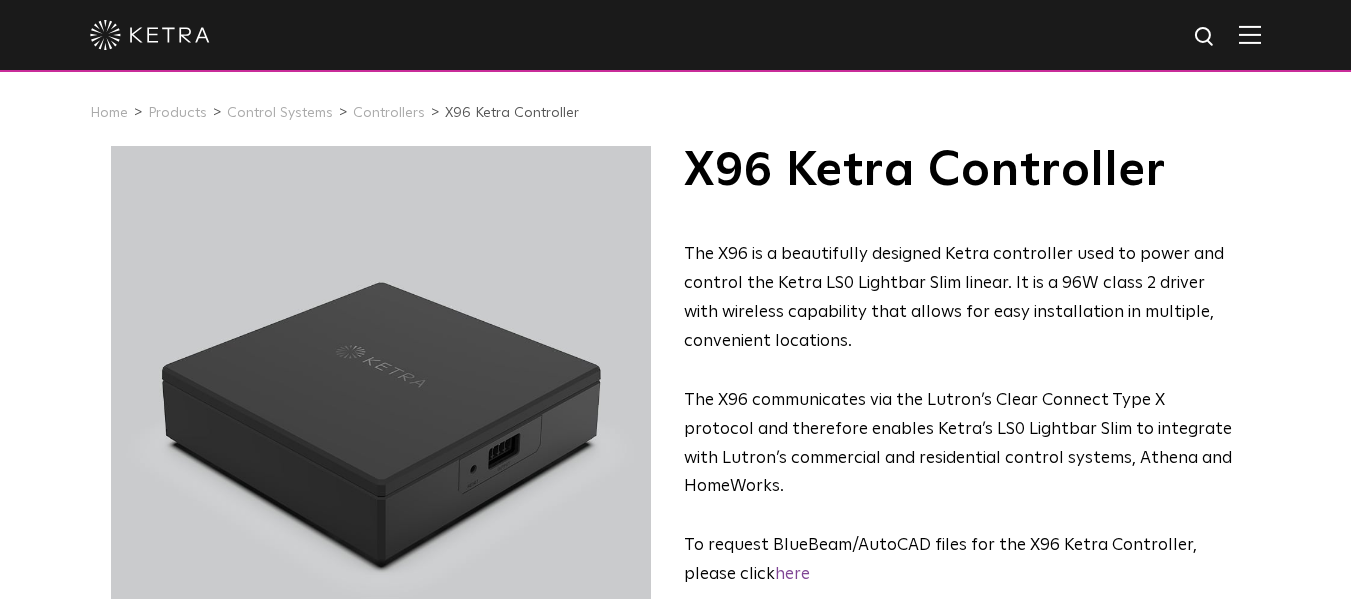 scroll, scrollTop: 0, scrollLeft: 0, axis: both 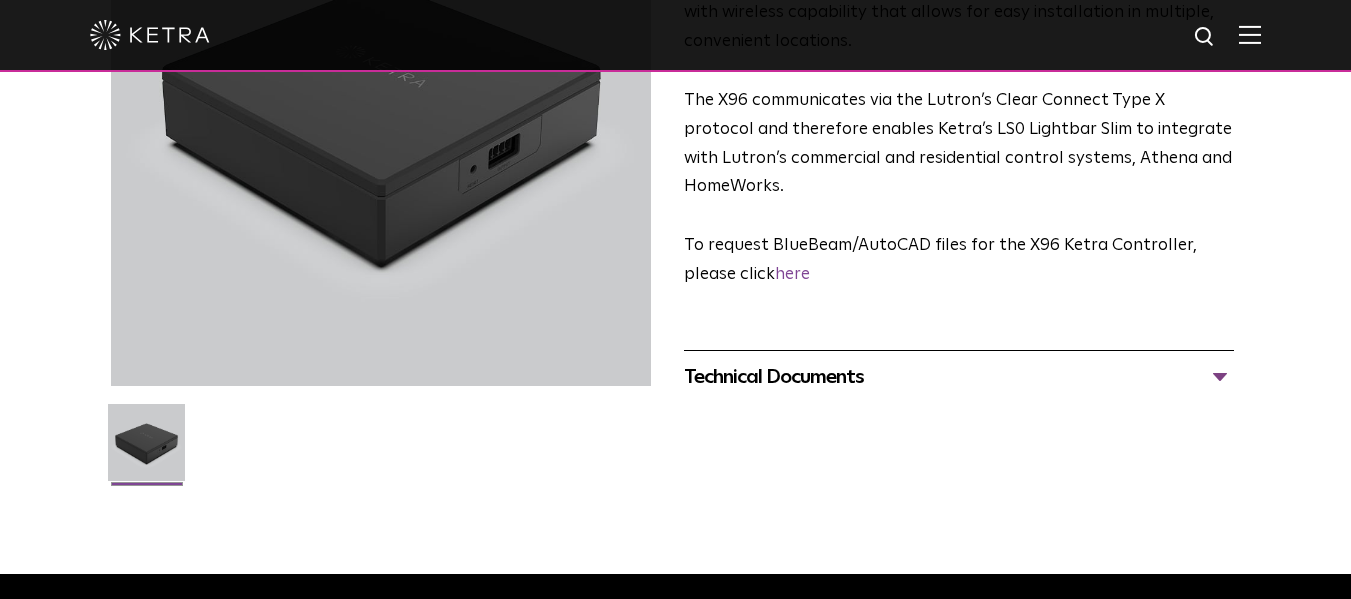click on "Technical Documents" at bounding box center [959, 377] 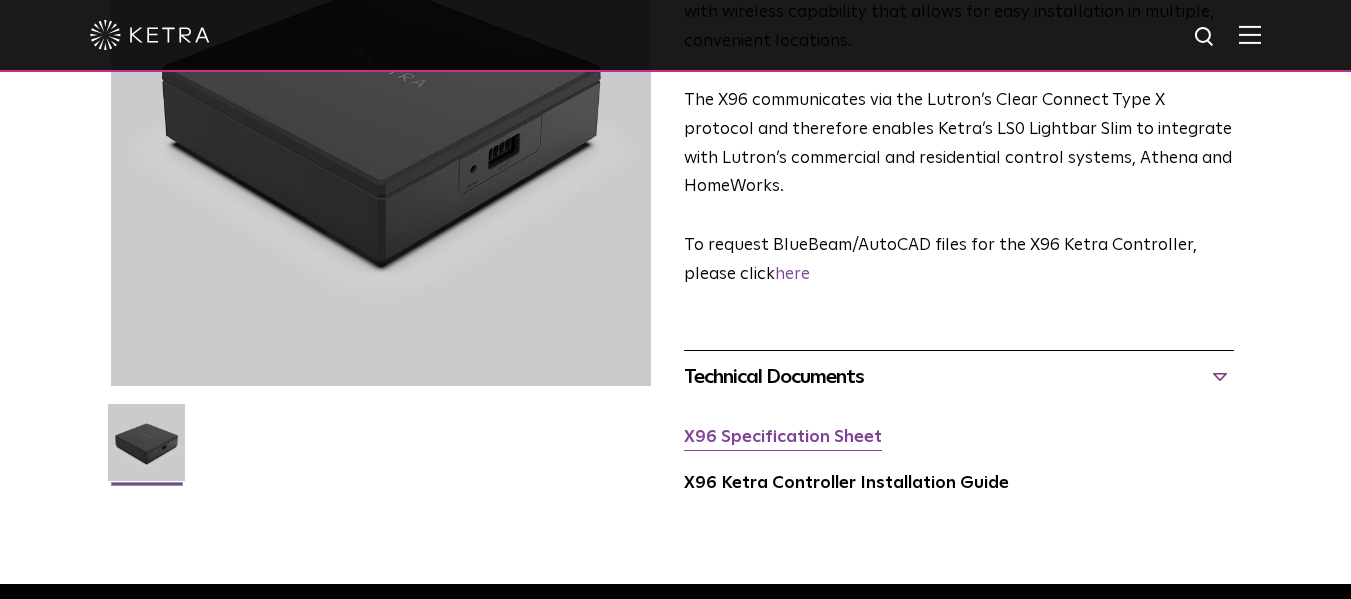 click on "X96 Specification Sheet" at bounding box center [783, 437] 